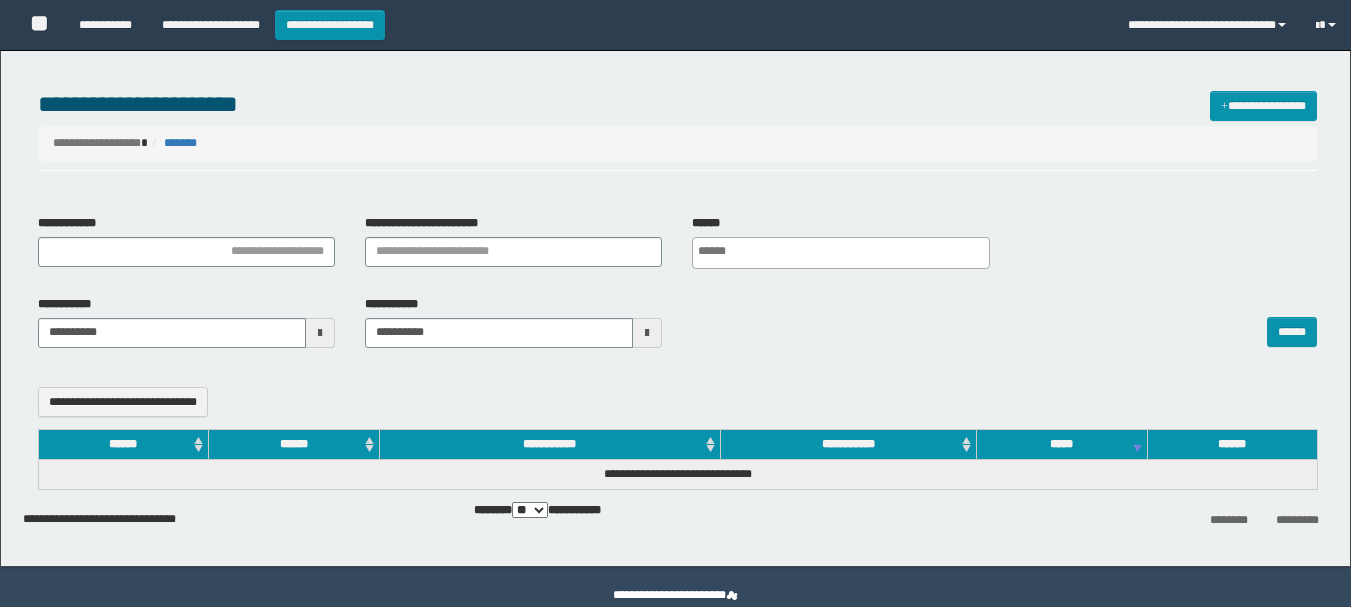 select 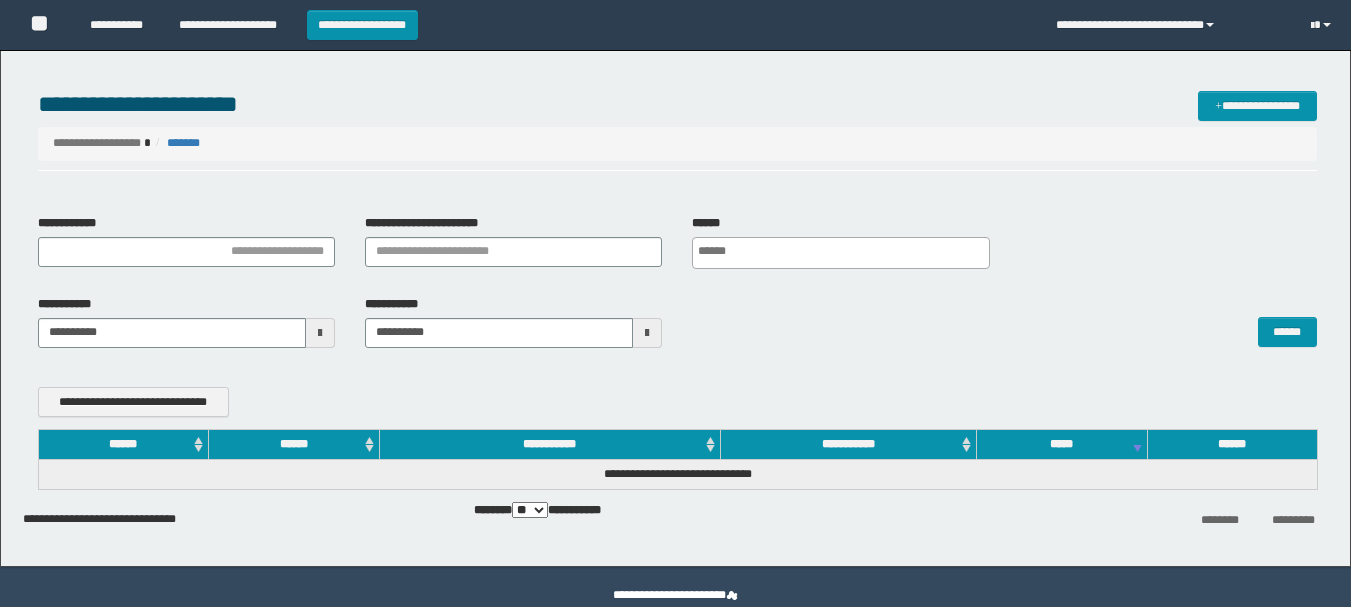 scroll, scrollTop: 0, scrollLeft: 0, axis: both 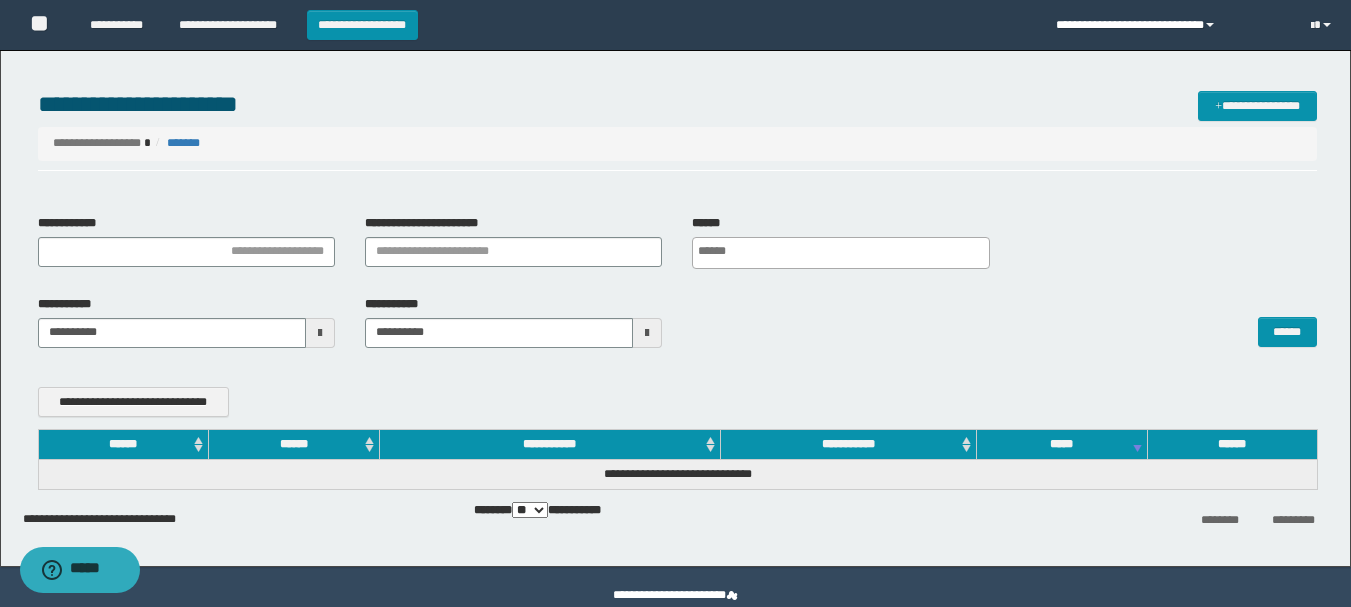 click on "**********" at bounding box center (1168, 25) 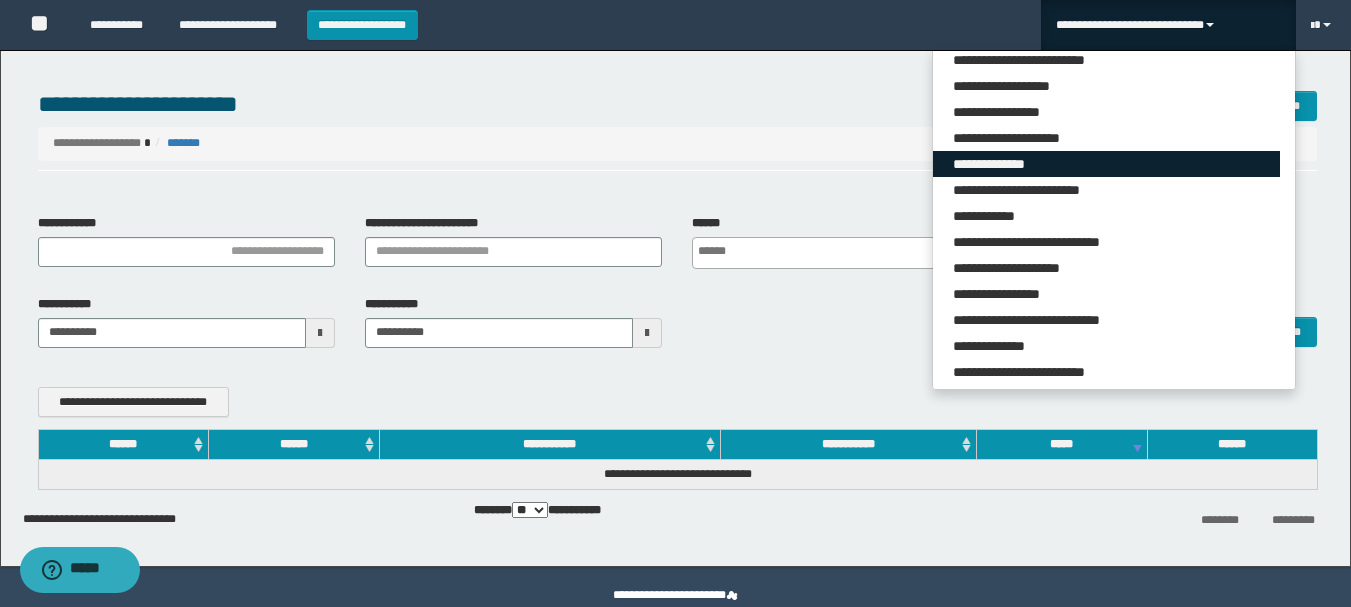 scroll, scrollTop: 166, scrollLeft: 0, axis: vertical 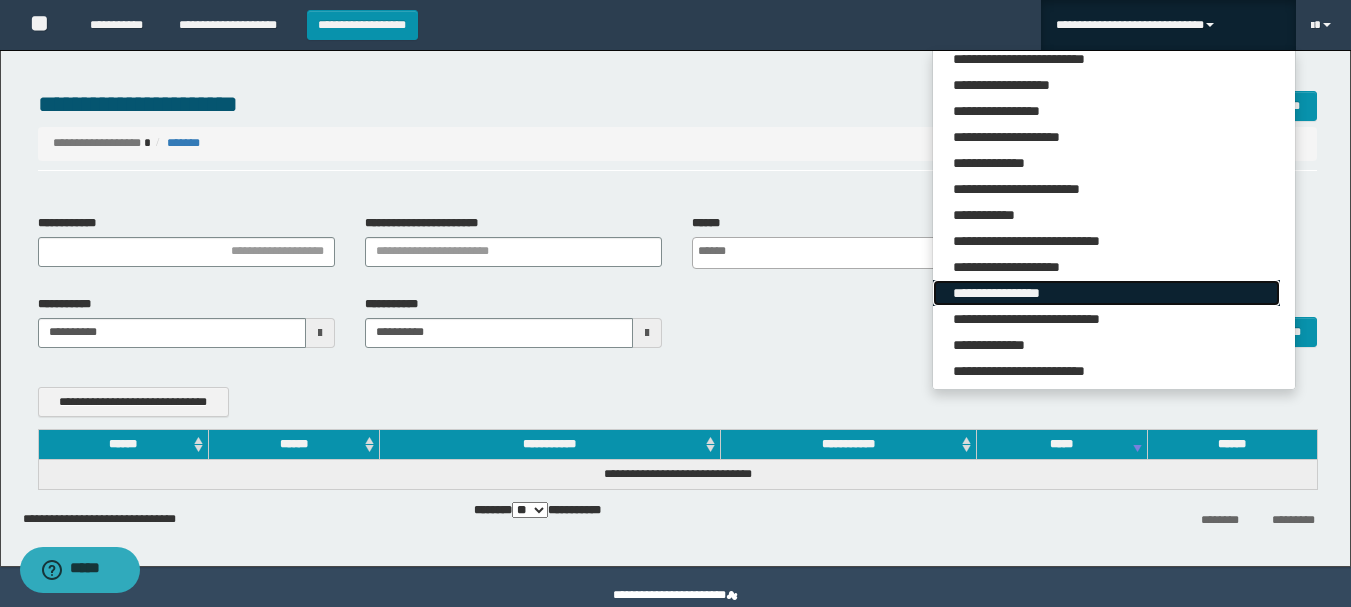 click on "**********" at bounding box center [1106, 293] 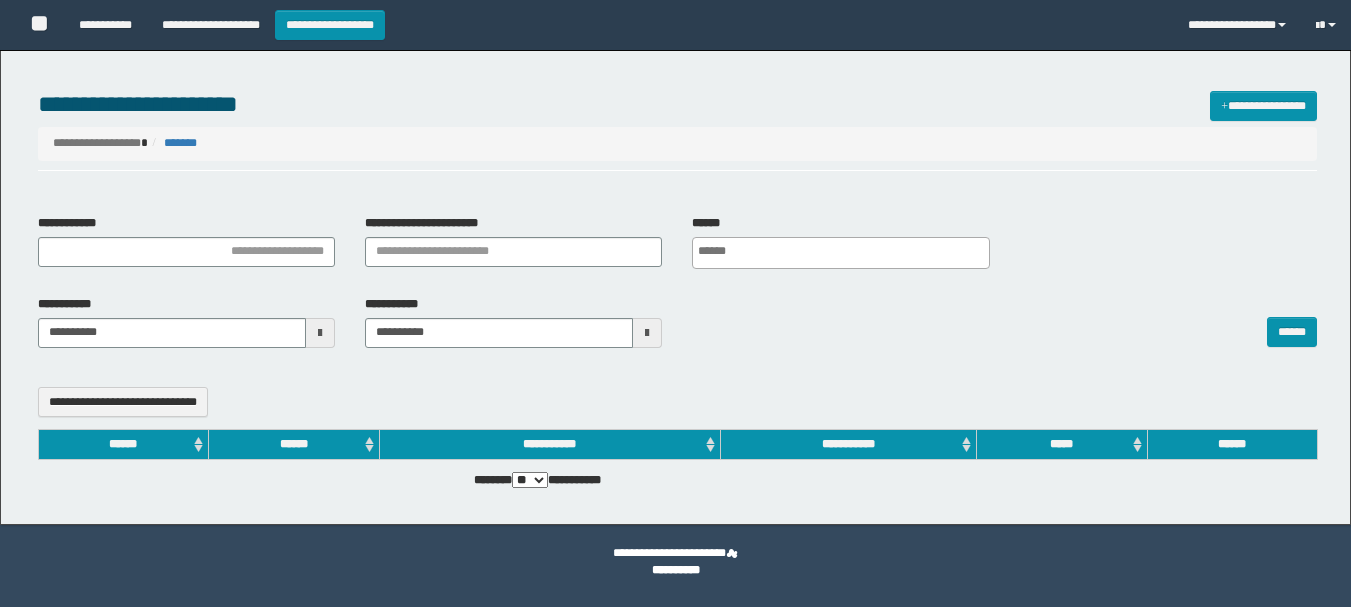 select 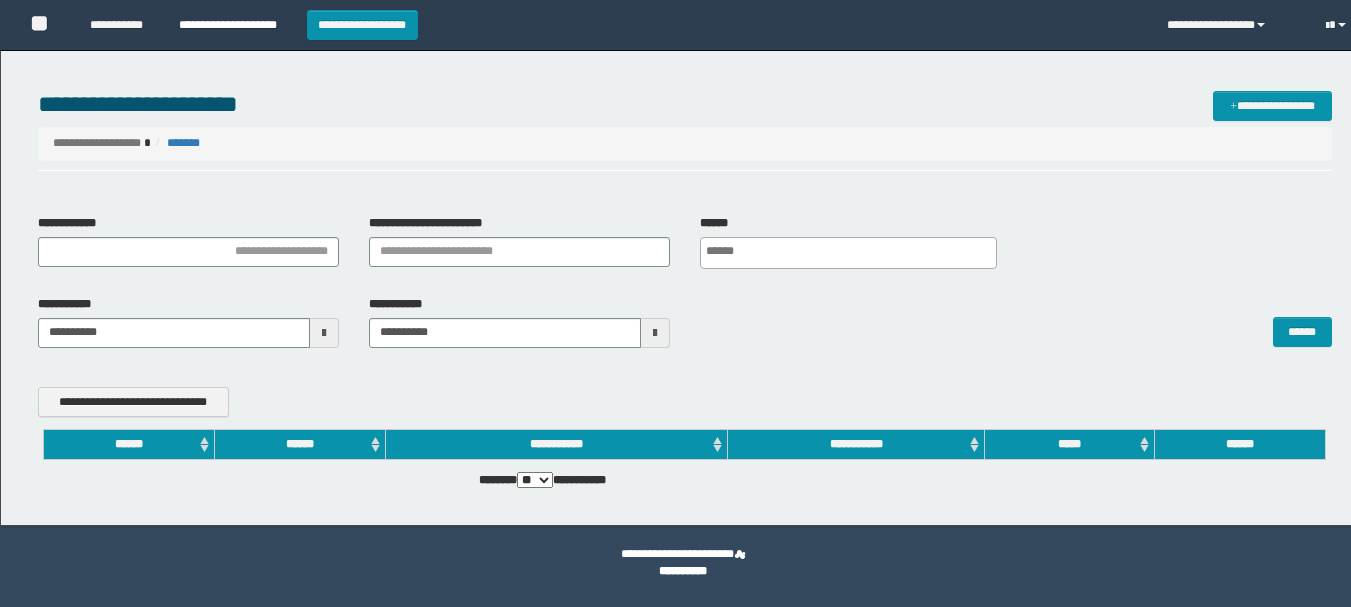 scroll, scrollTop: 0, scrollLeft: 0, axis: both 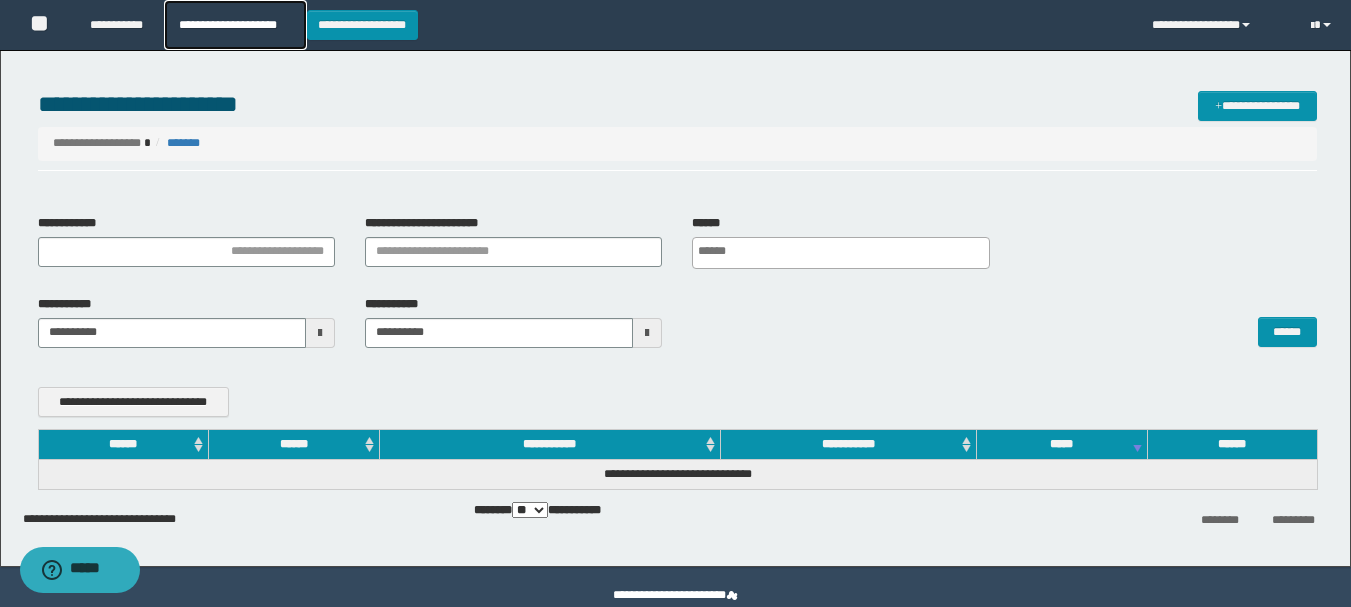 click on "**********" at bounding box center (235, 25) 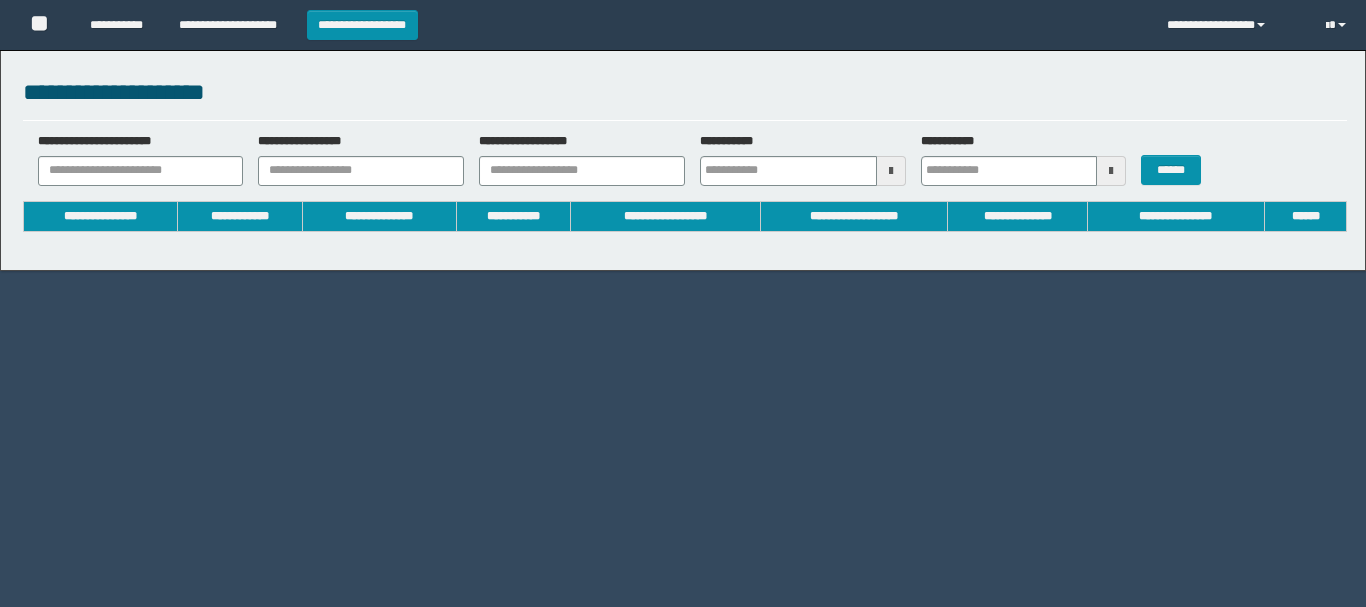 type on "**********" 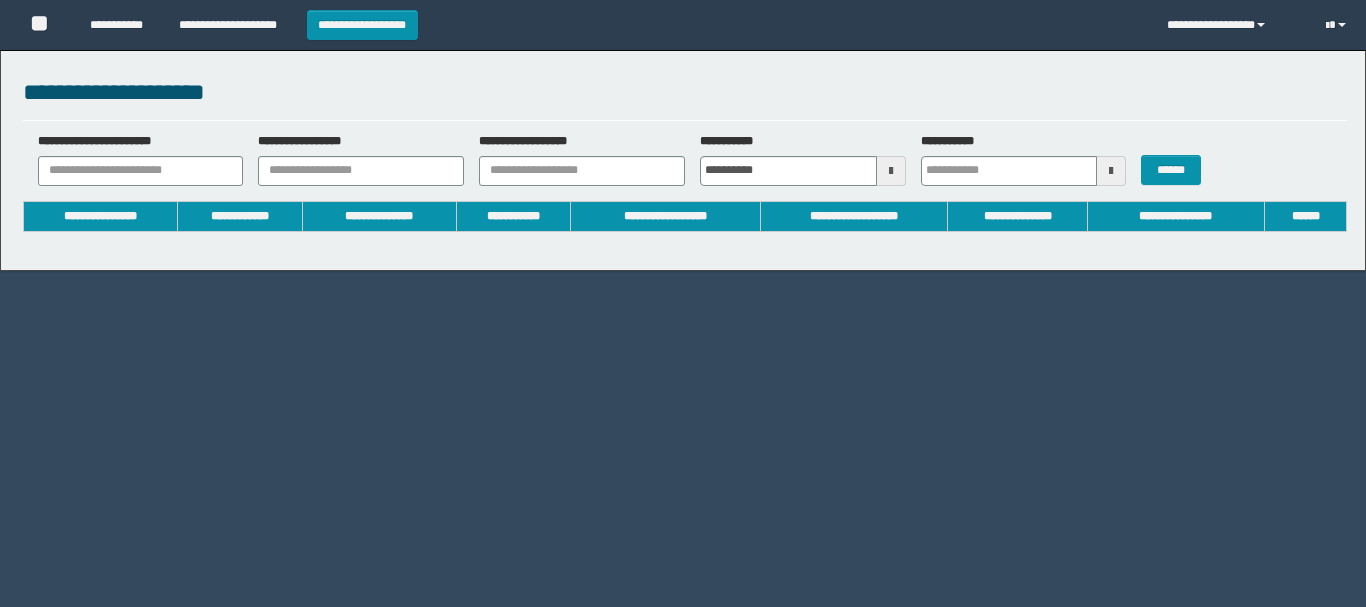 type on "**********" 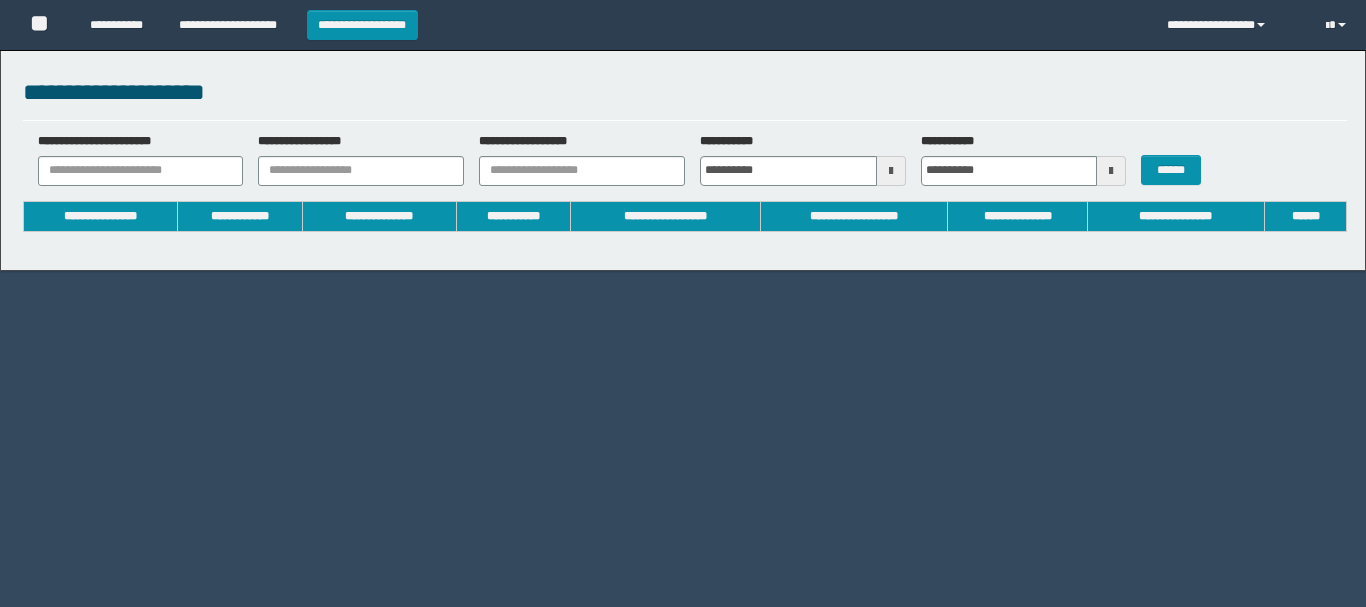 scroll, scrollTop: 0, scrollLeft: 0, axis: both 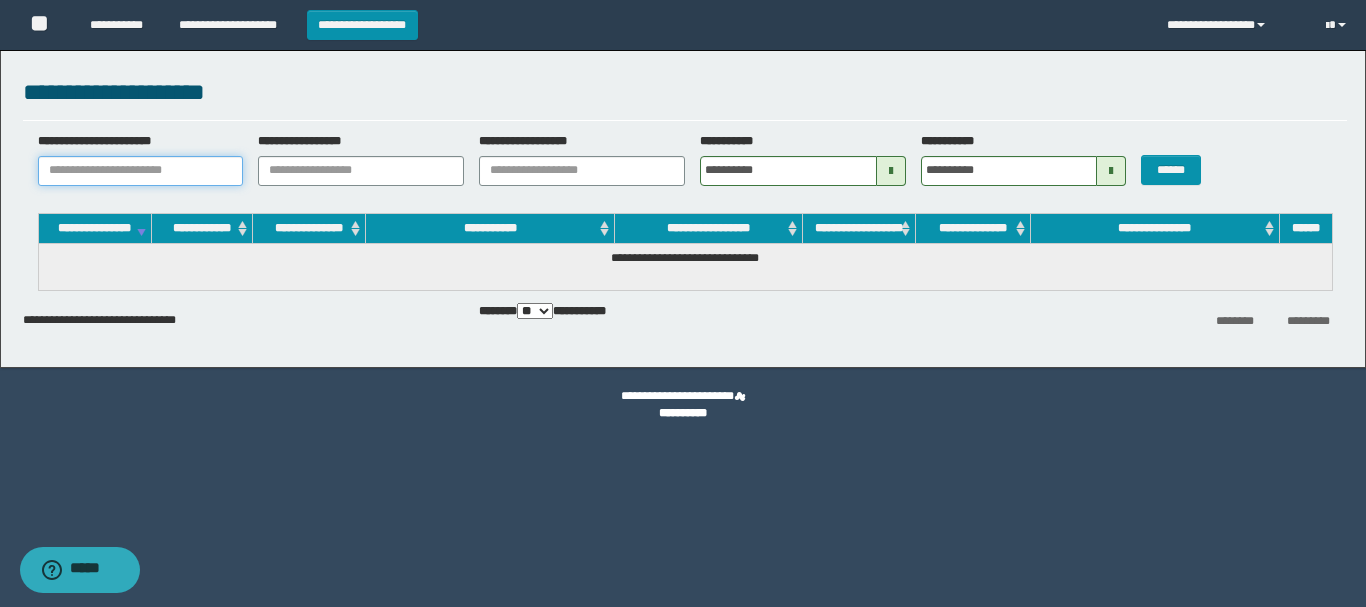 click on "**********" at bounding box center (141, 171) 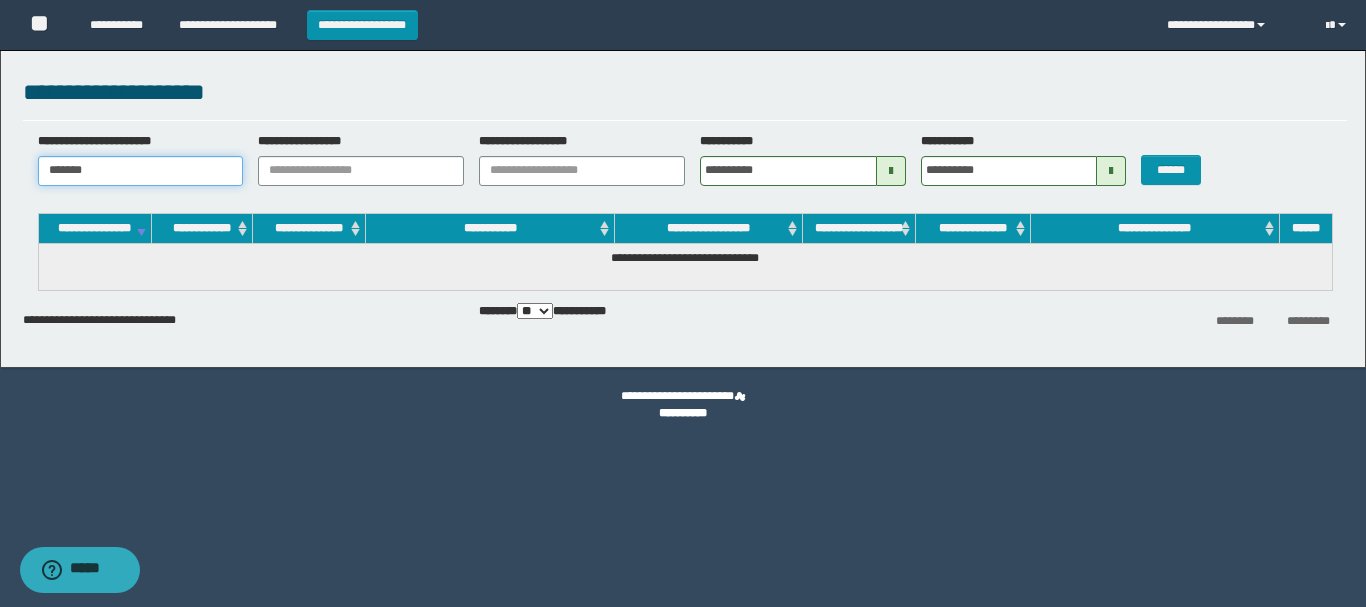 type 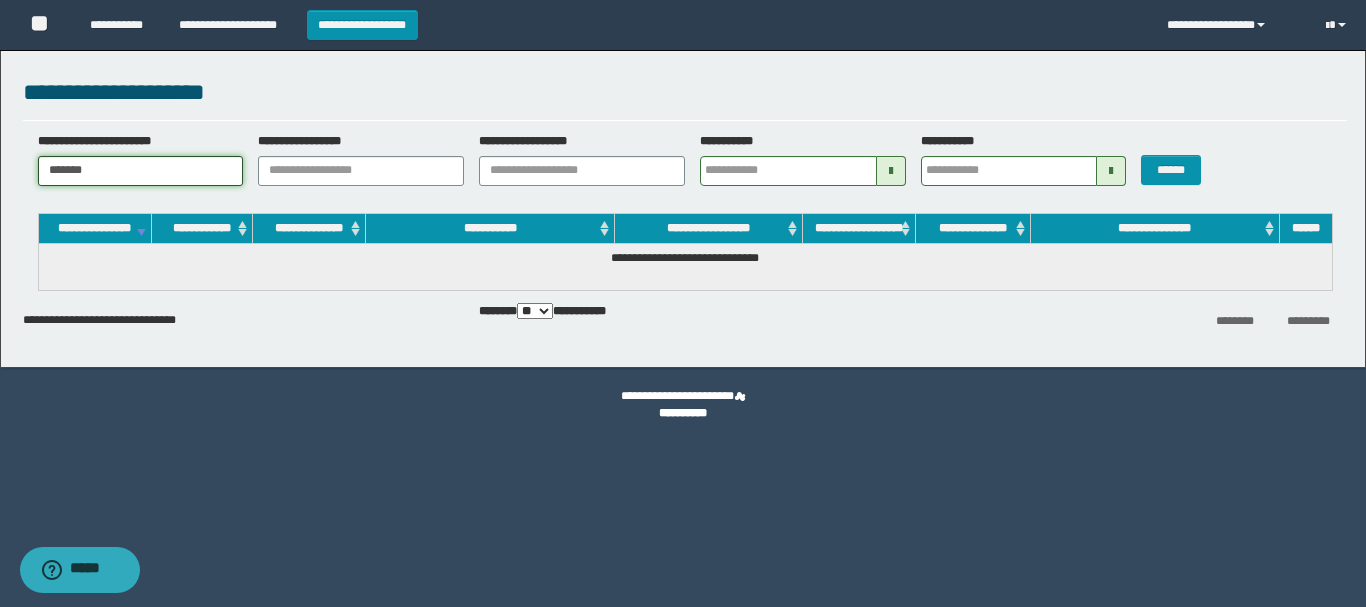type 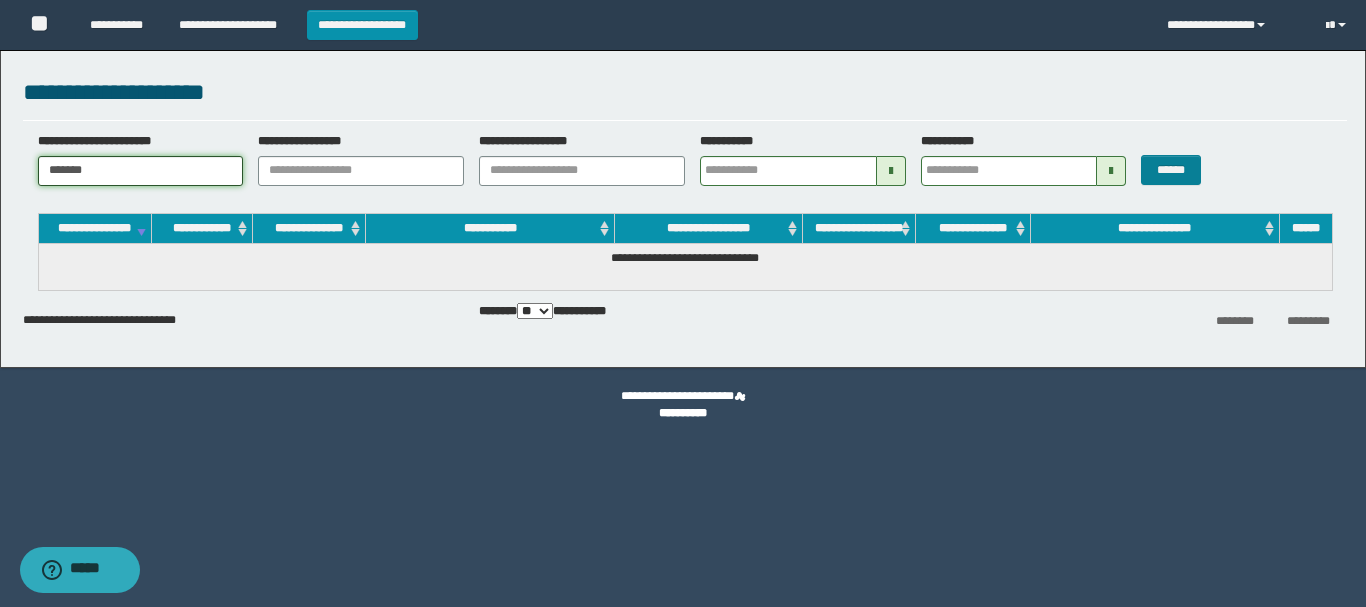 type on "*******" 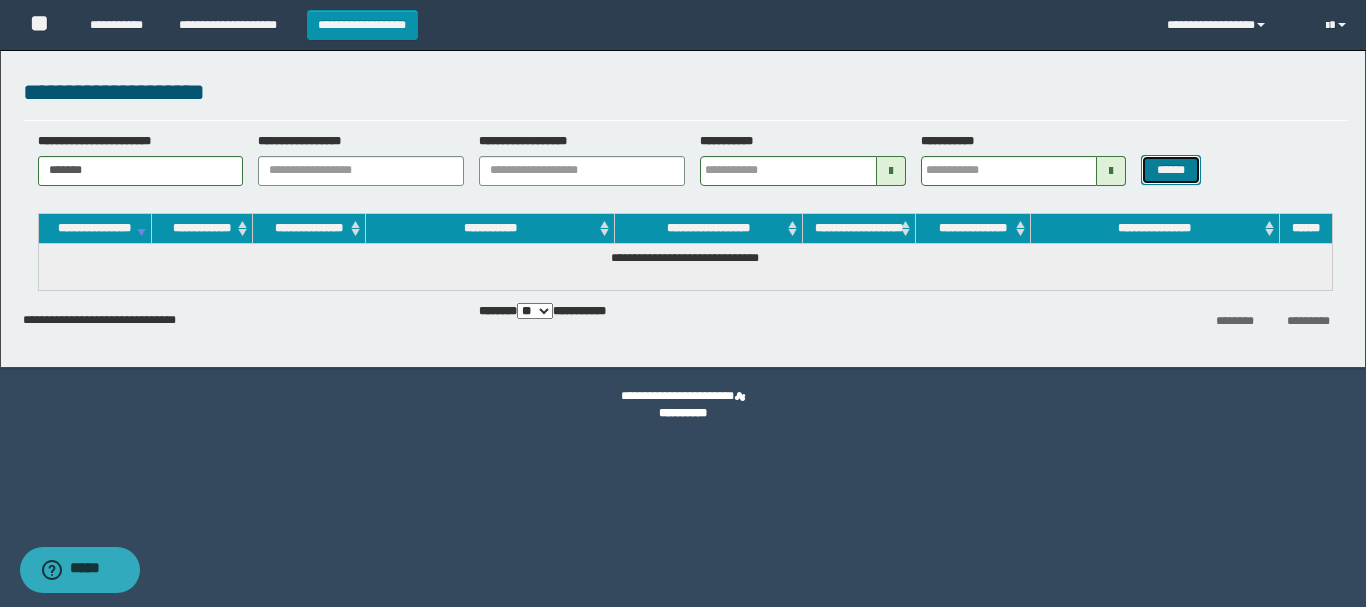 click on "******" at bounding box center [1170, 170] 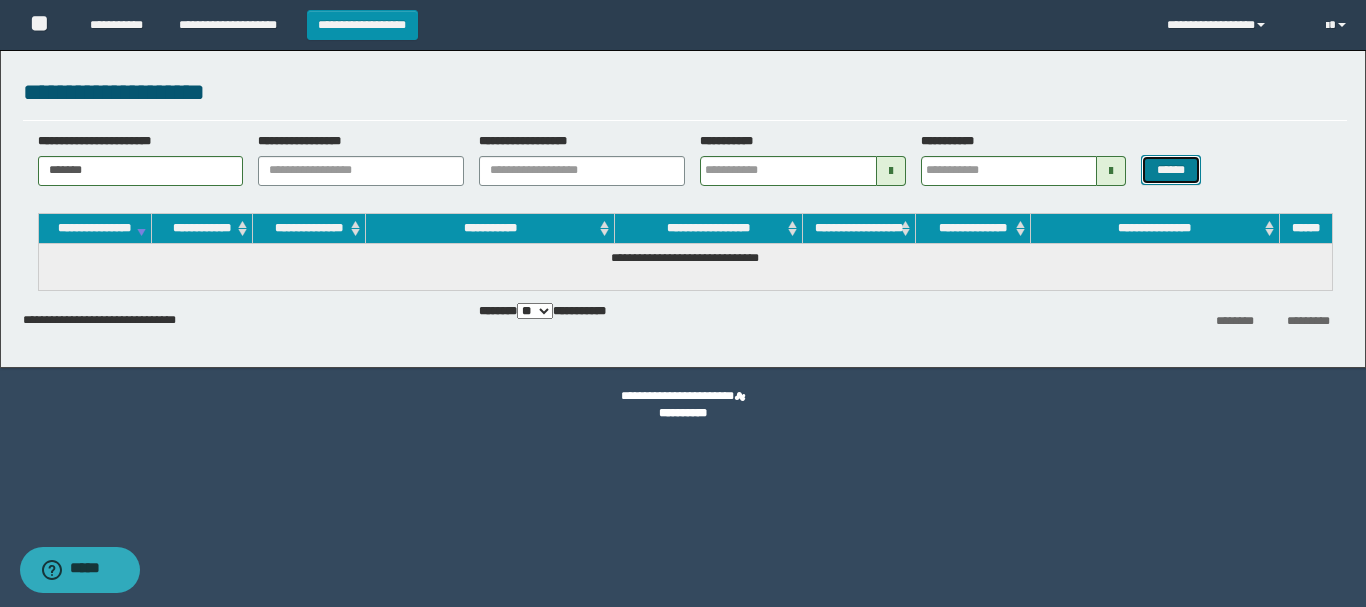 click on "******" at bounding box center [1170, 170] 